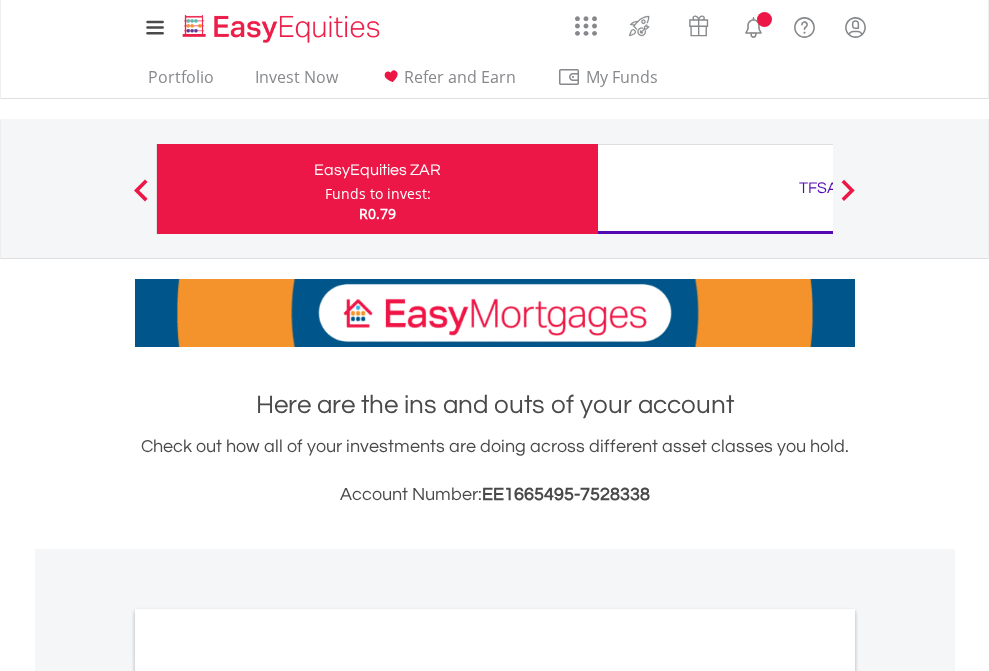 scroll, scrollTop: 0, scrollLeft: 0, axis: both 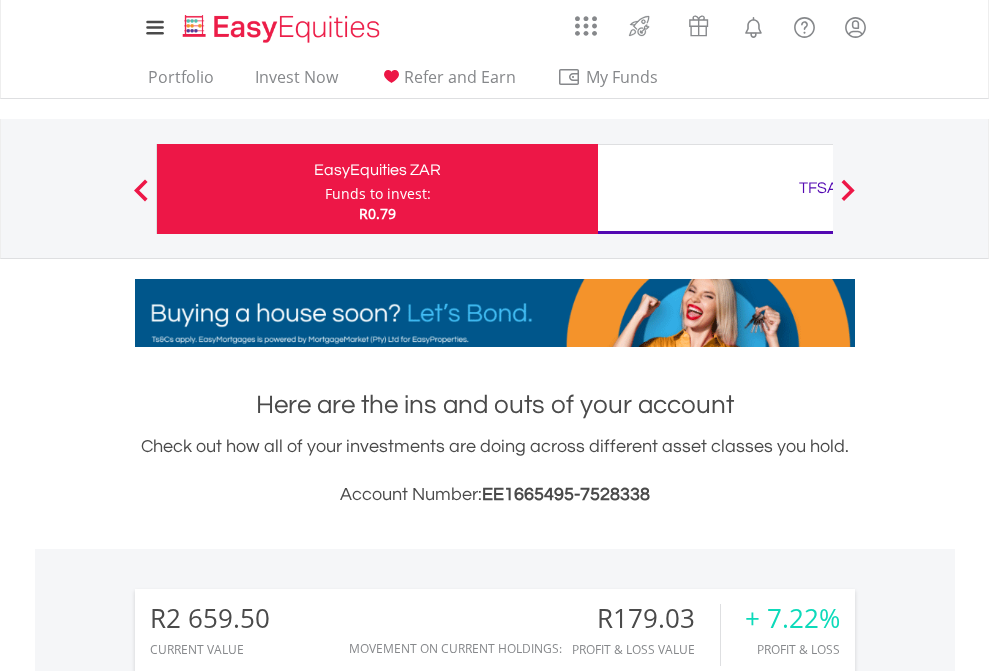 click on "Funds to invest:" at bounding box center [378, 194] 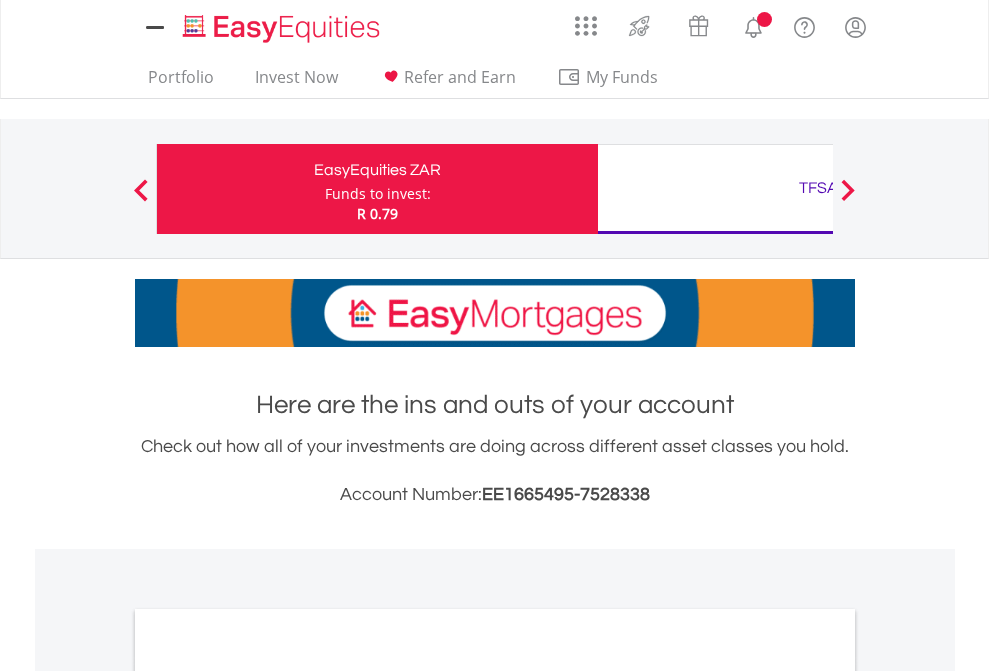 scroll, scrollTop: 0, scrollLeft: 0, axis: both 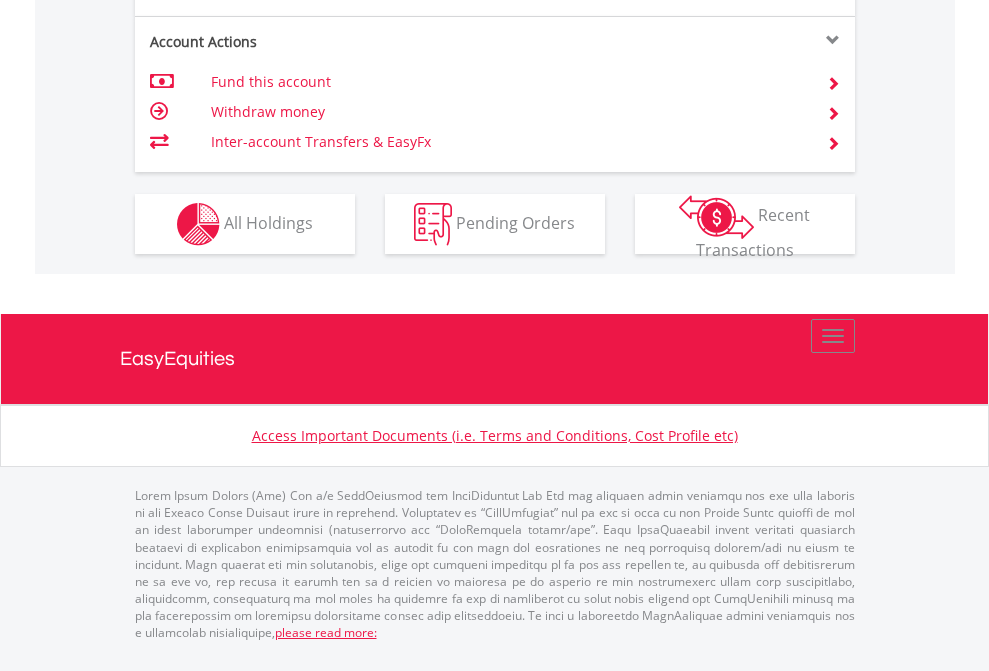 click on "Investment types" at bounding box center (706, -337) 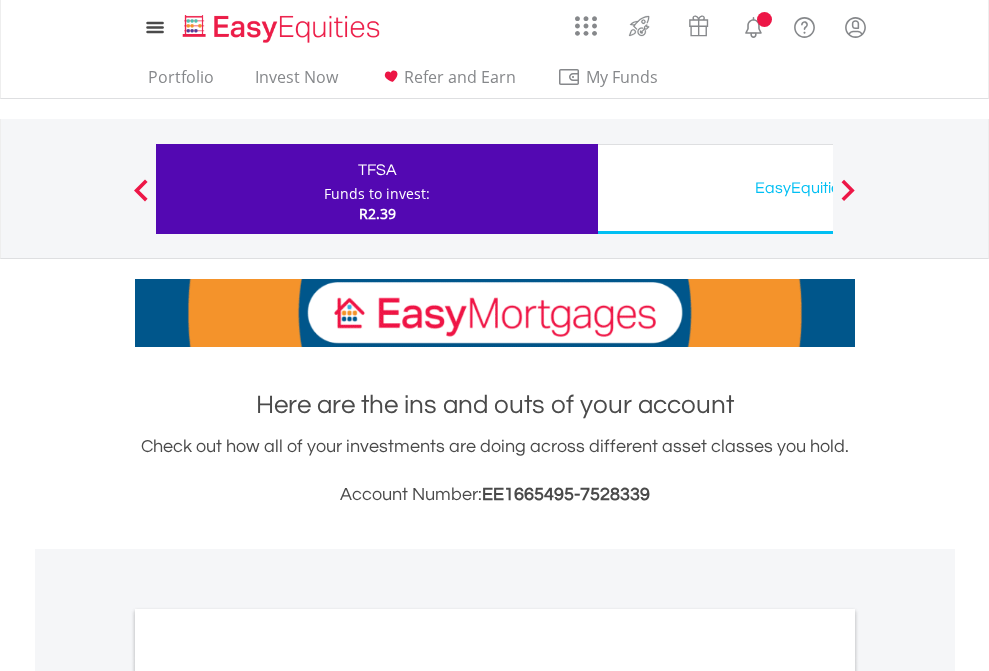scroll, scrollTop: 0, scrollLeft: 0, axis: both 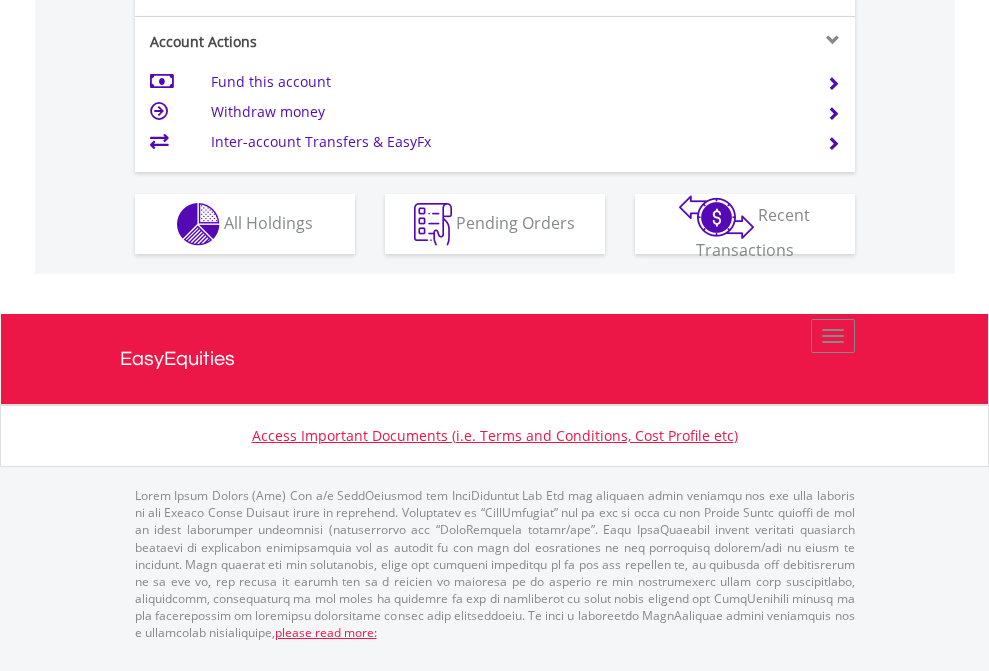 click on "Investment types" at bounding box center [706, -337] 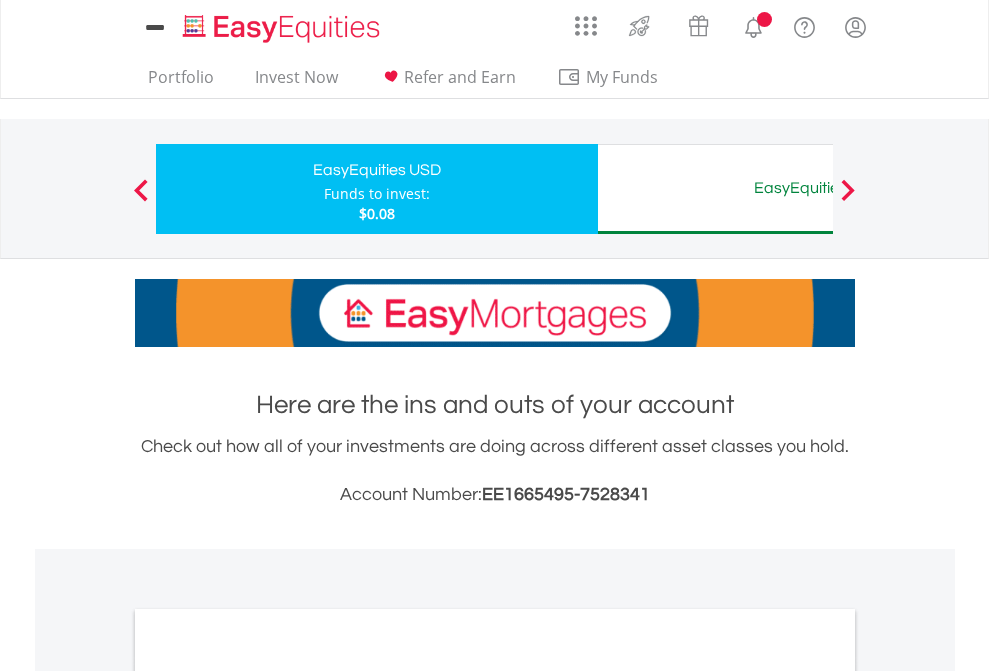 scroll, scrollTop: 0, scrollLeft: 0, axis: both 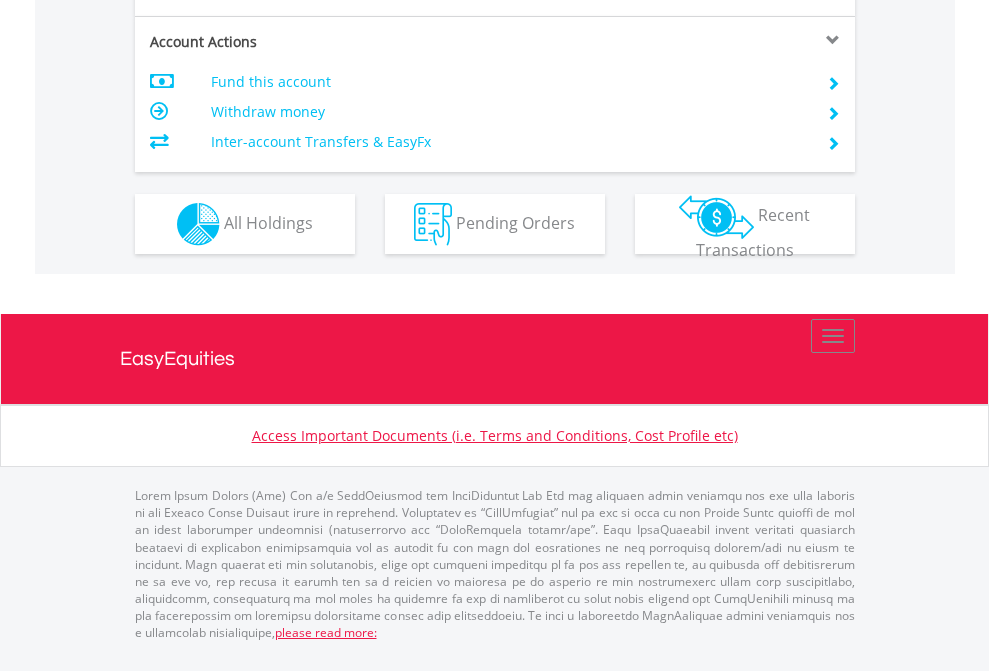 click on "Investment types" at bounding box center (706, -337) 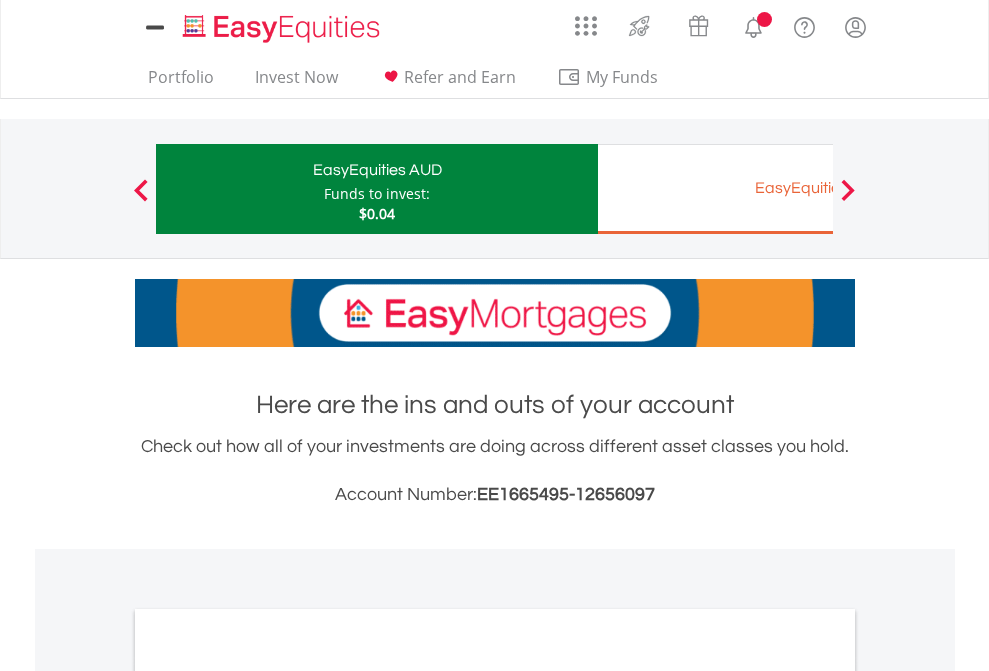 scroll, scrollTop: 0, scrollLeft: 0, axis: both 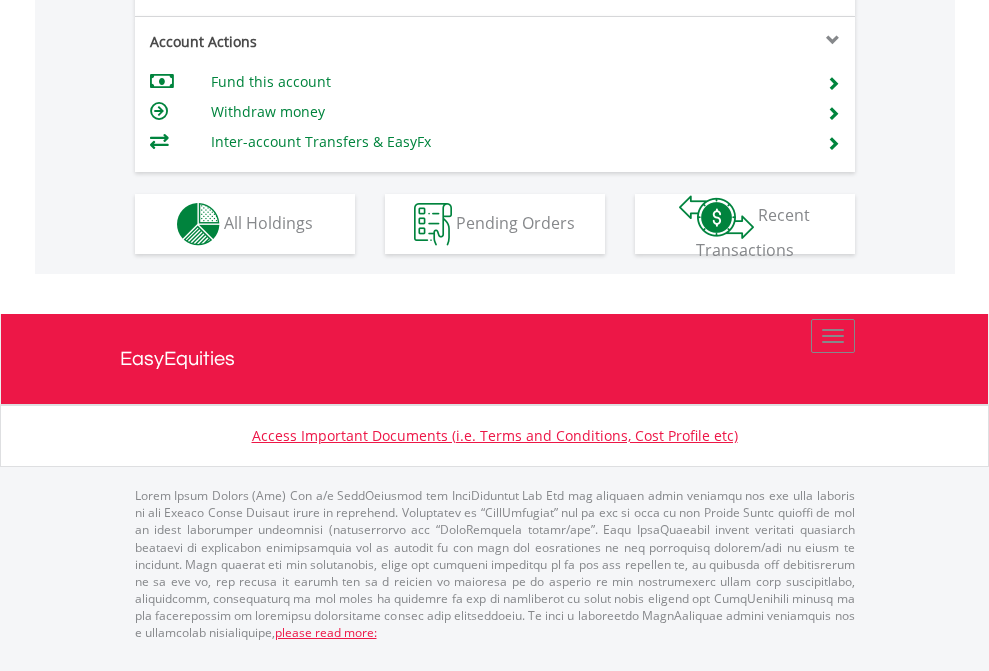 click on "Investment types" at bounding box center (706, -337) 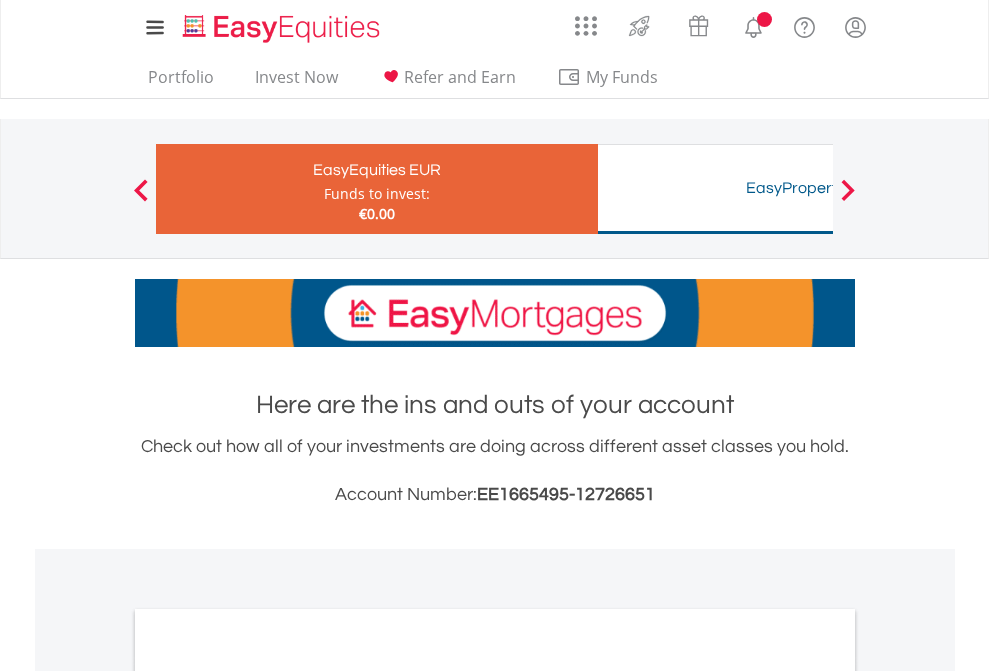 scroll, scrollTop: 0, scrollLeft: 0, axis: both 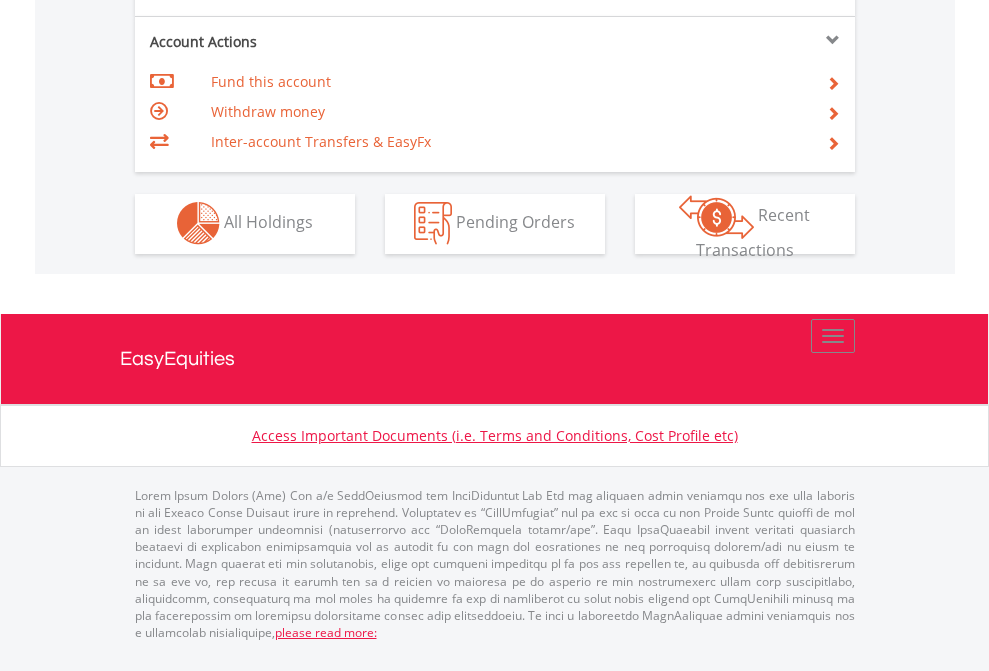 click on "Investment types" at bounding box center [706, -353] 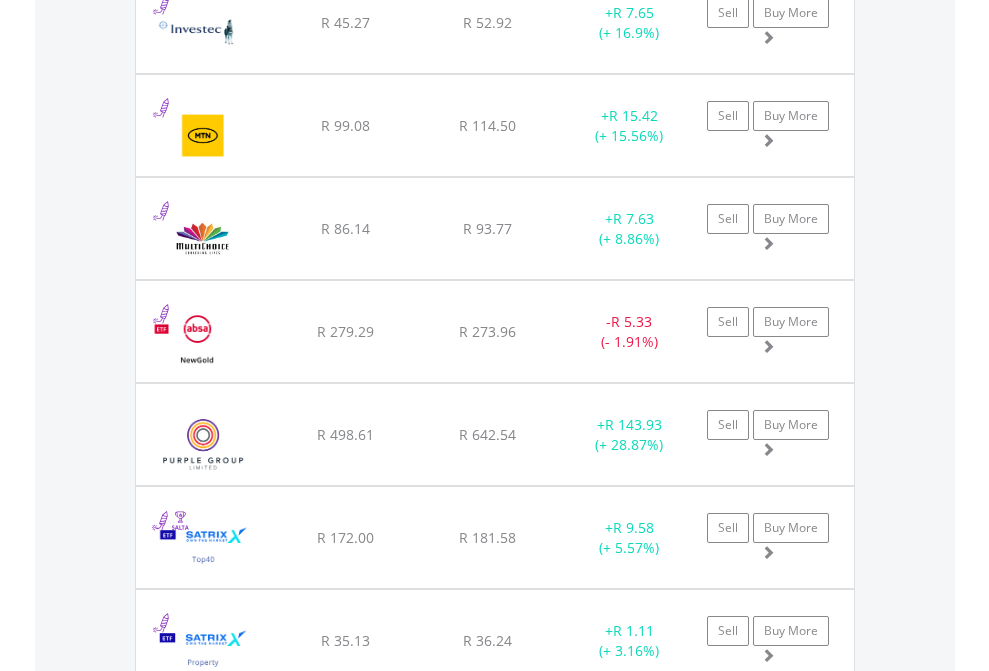 scroll, scrollTop: 2345, scrollLeft: 0, axis: vertical 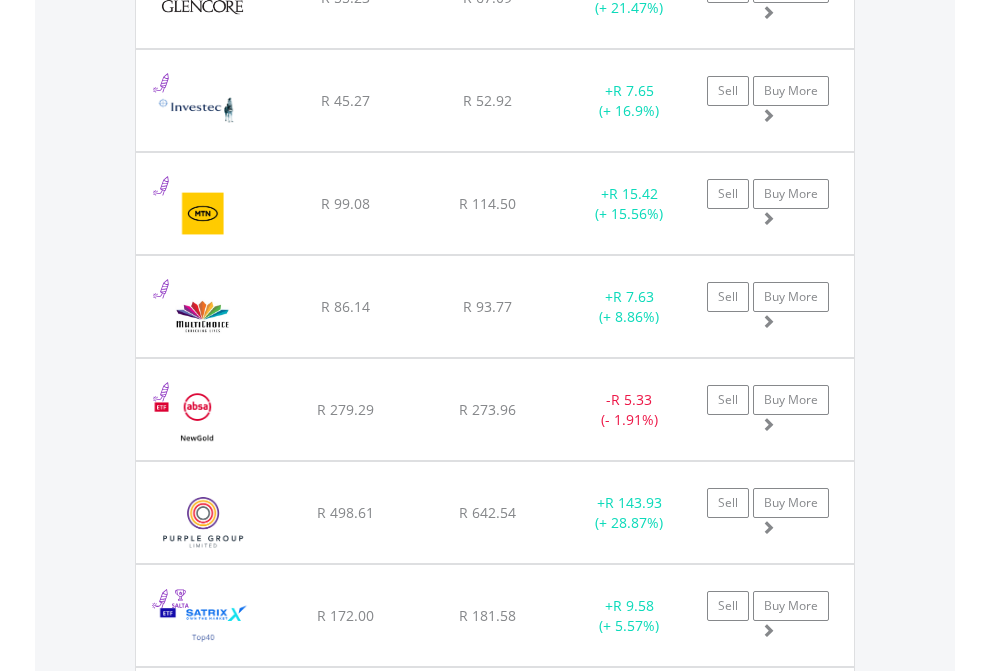 click on "TFSA" at bounding box center [818, -2157] 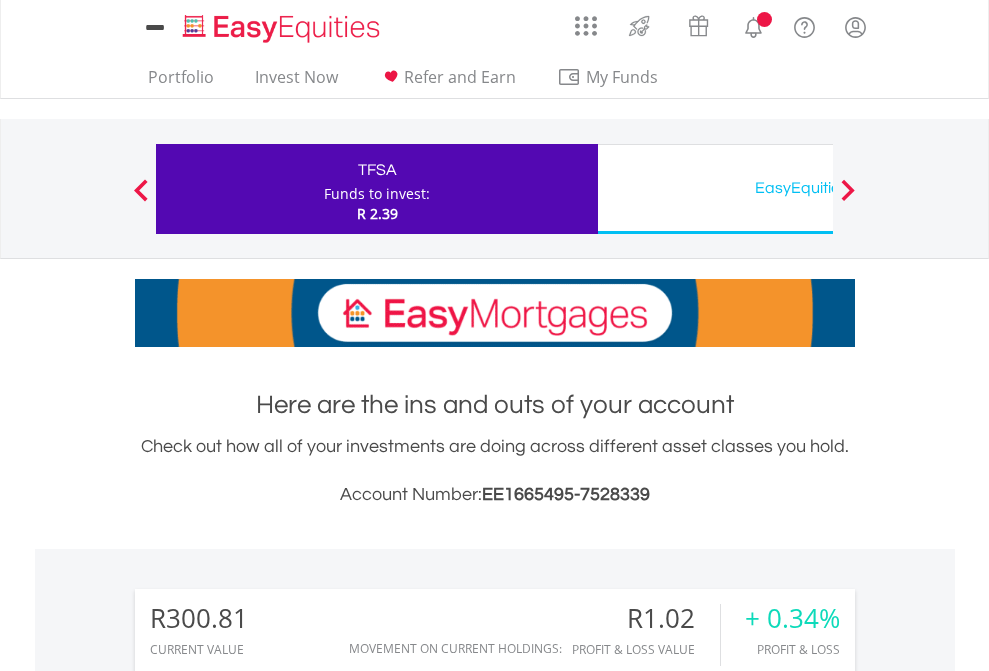 scroll, scrollTop: 1533, scrollLeft: 0, axis: vertical 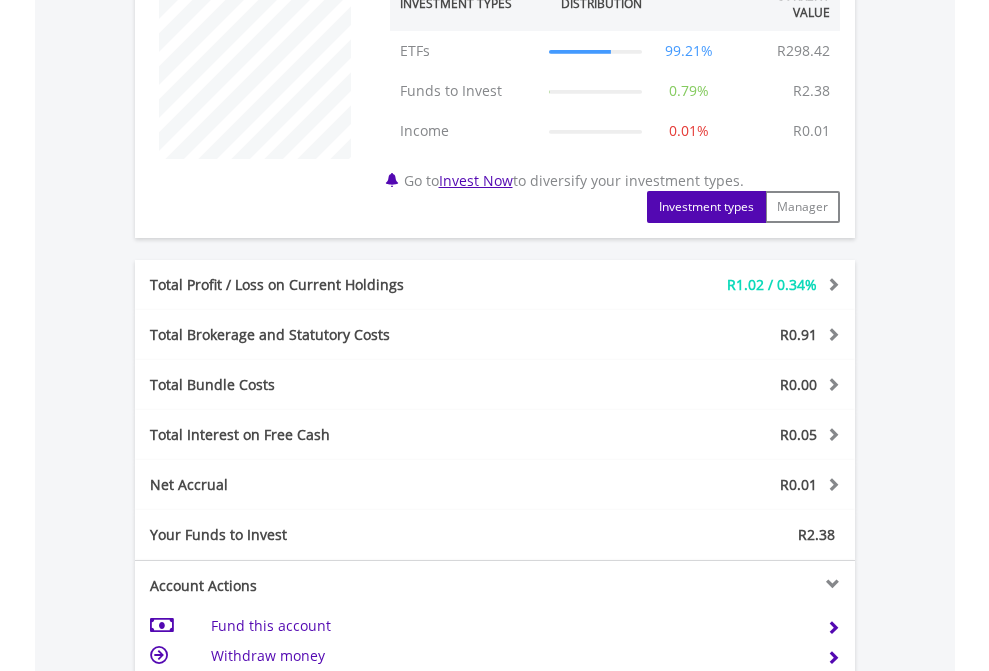 click on "All Holdings" at bounding box center (268, 766) 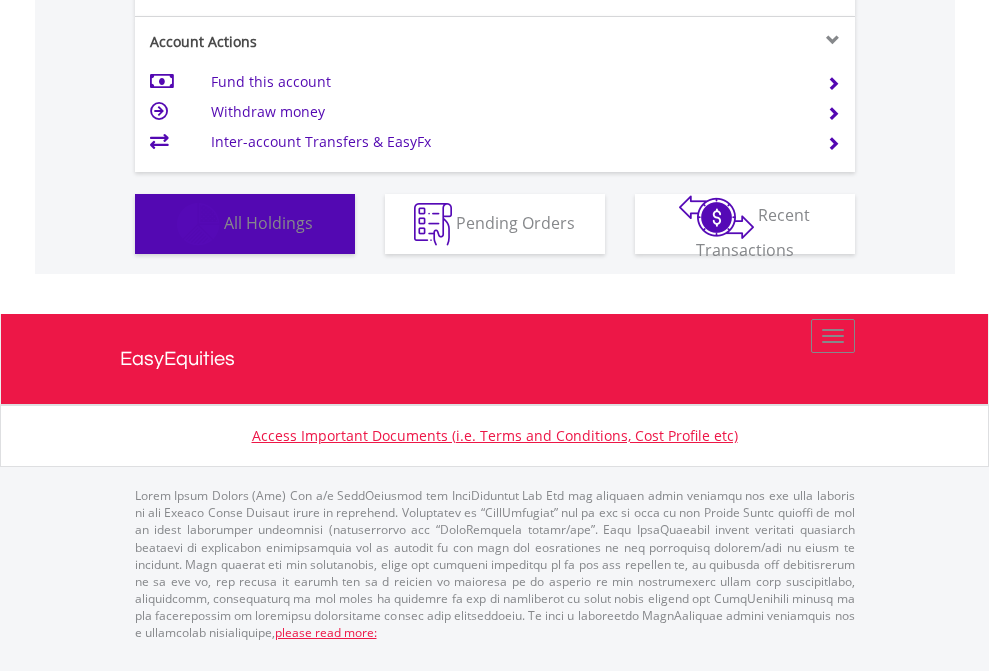 scroll, scrollTop: 999808, scrollLeft: 999687, axis: both 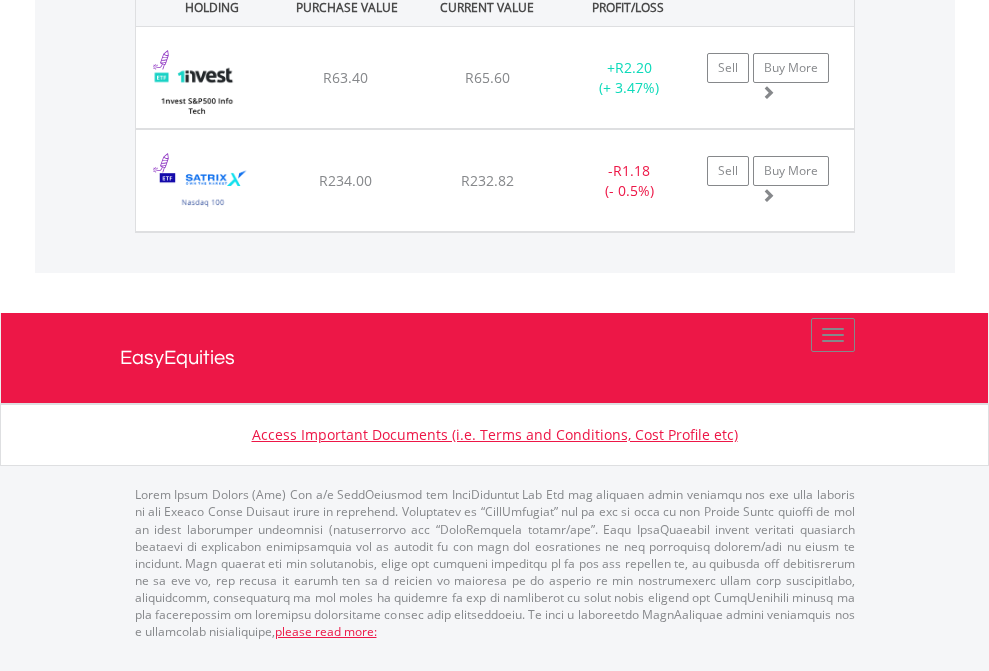 click on "EasyEquities USD" at bounding box center (818, -1482) 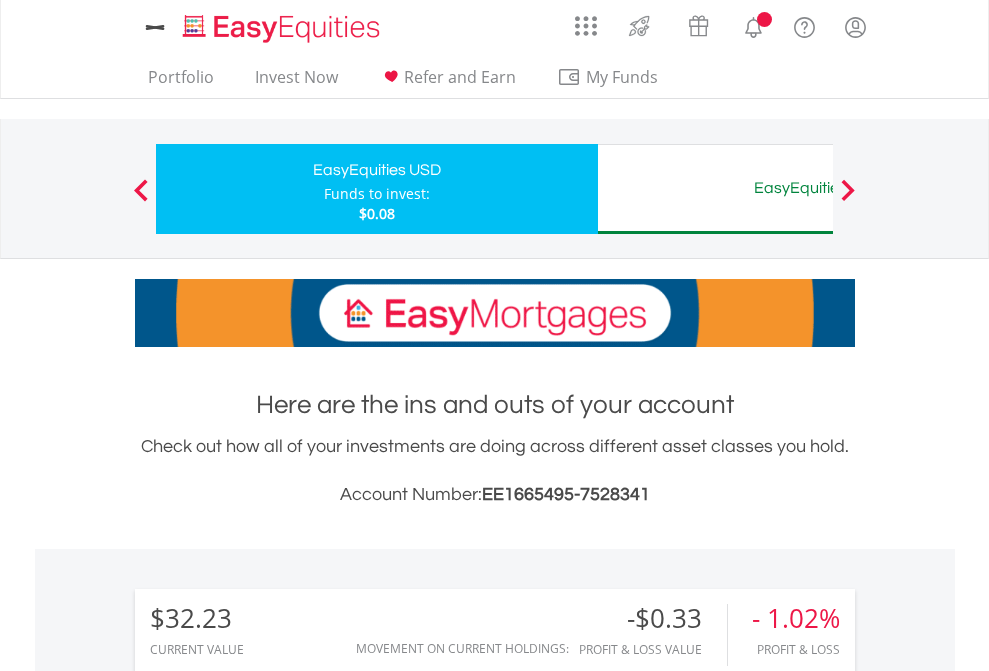 scroll, scrollTop: 1493, scrollLeft: 0, axis: vertical 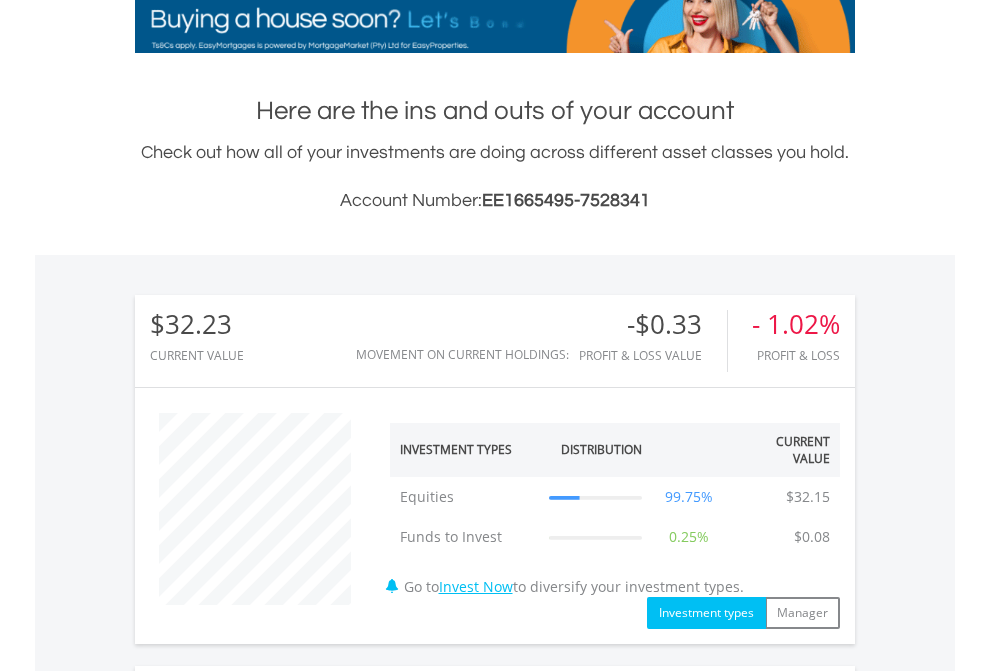 click on "All Holdings" at bounding box center (268, 1172) 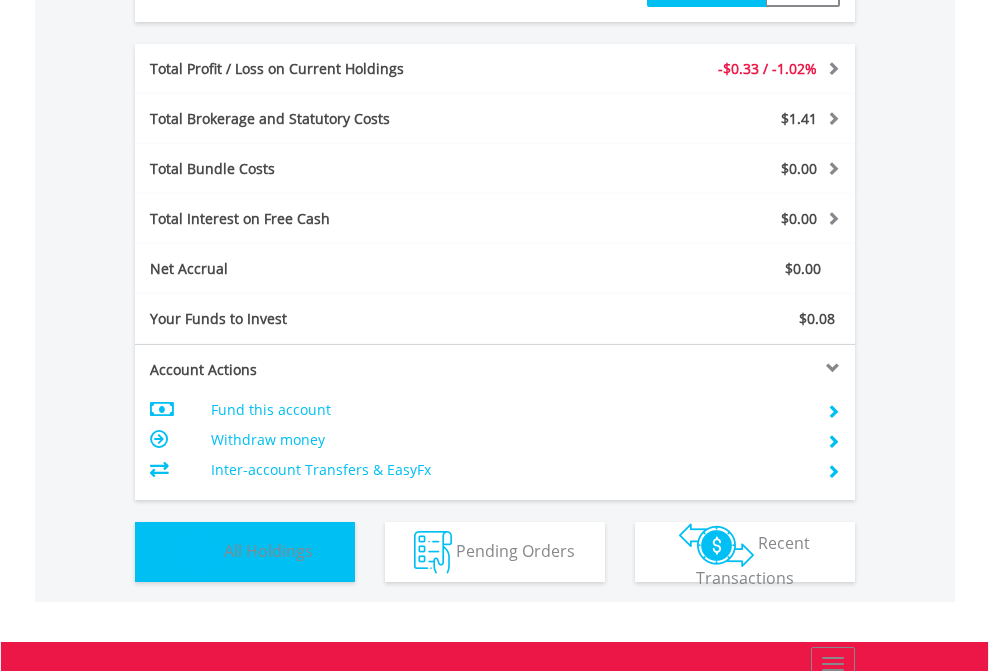 scroll, scrollTop: 999808, scrollLeft: 999687, axis: both 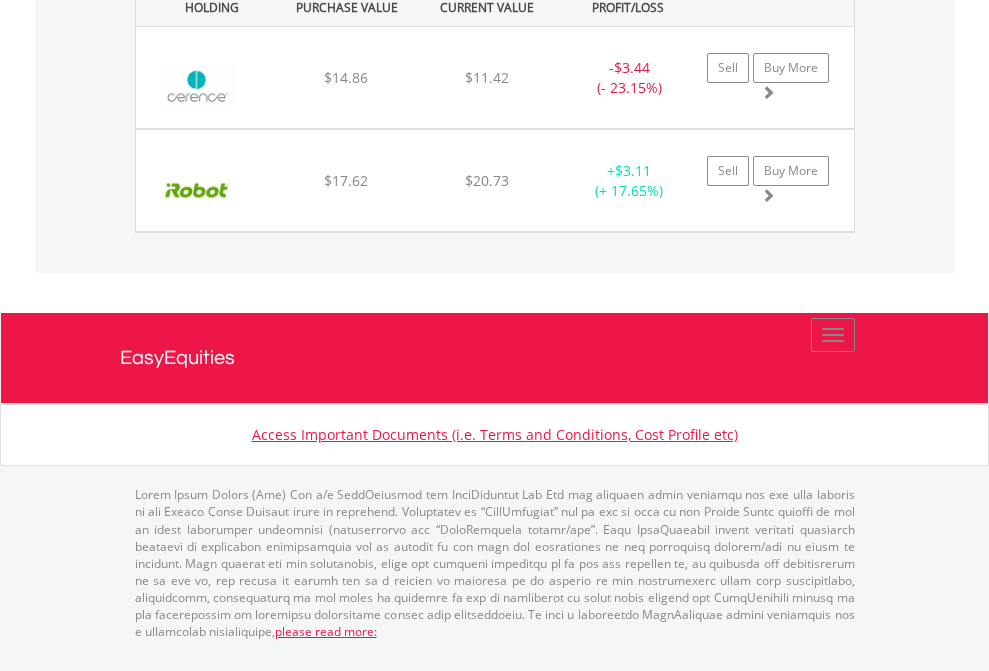click on "EasyEquities AUD" at bounding box center [818, -1442] 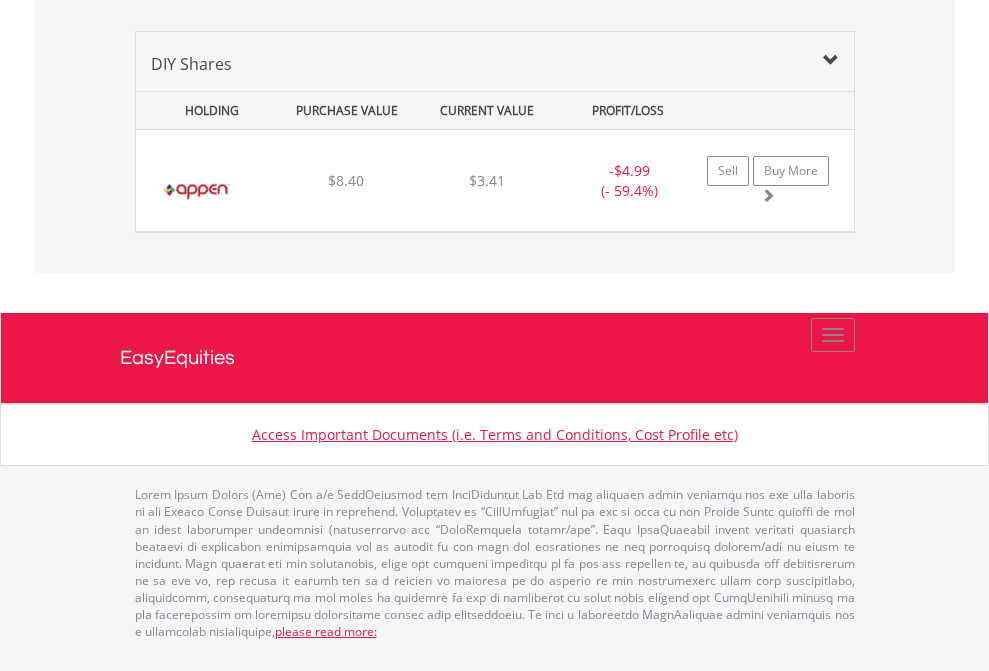 scroll, scrollTop: 2225, scrollLeft: 0, axis: vertical 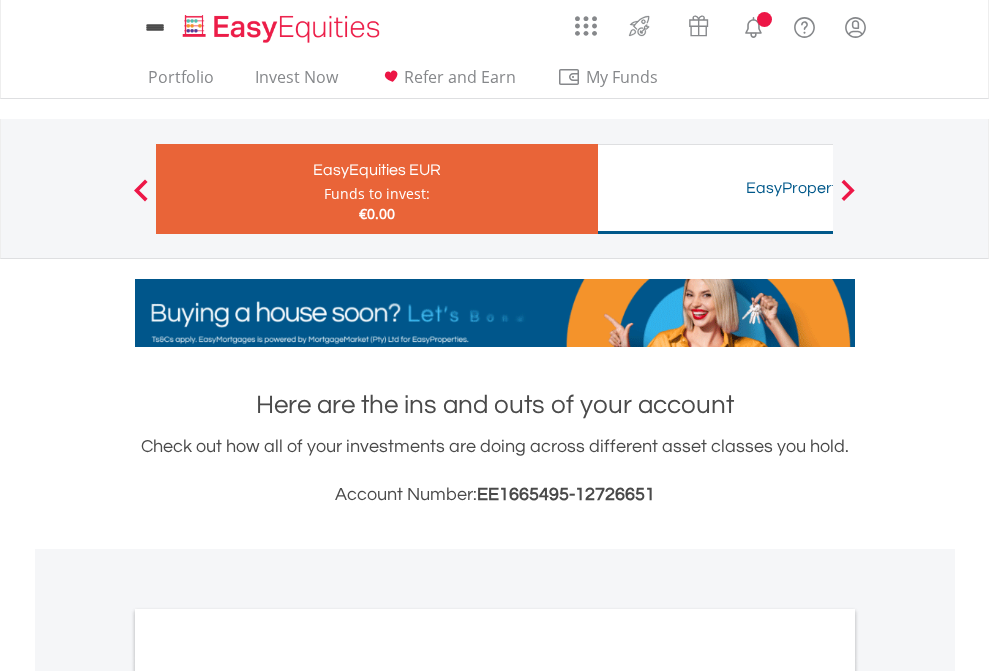 click on "All Holdings" at bounding box center (268, 1096) 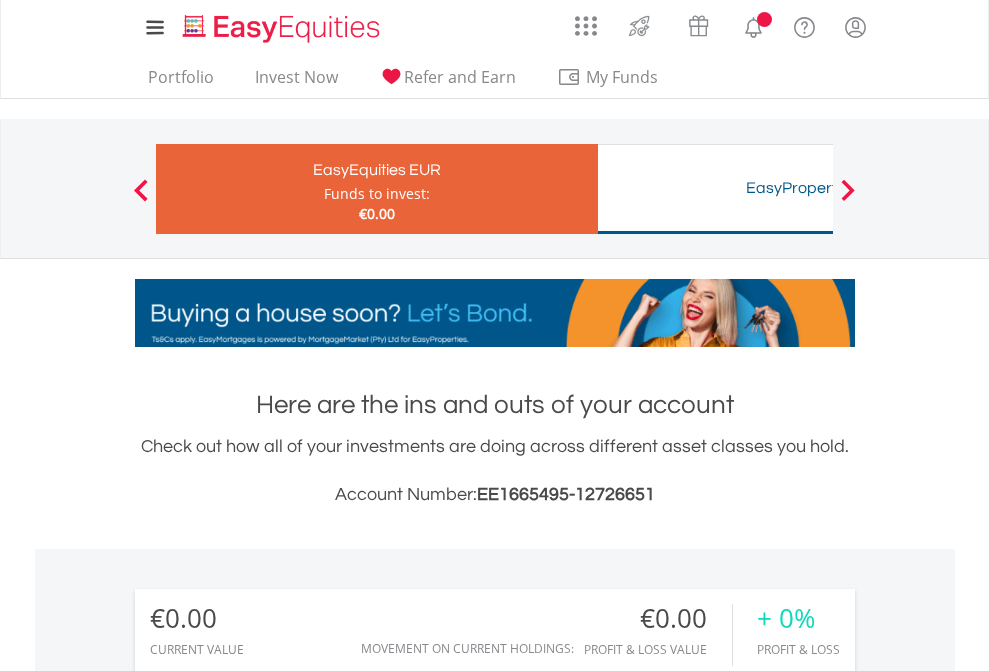 scroll, scrollTop: 1202, scrollLeft: 0, axis: vertical 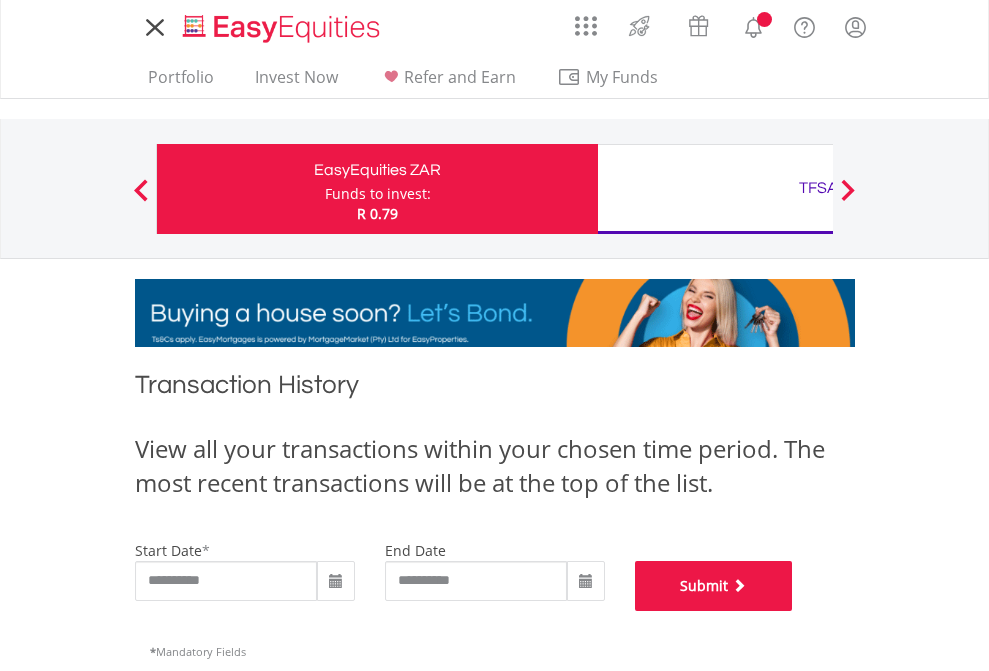 click on "Submit" at bounding box center (714, 586) 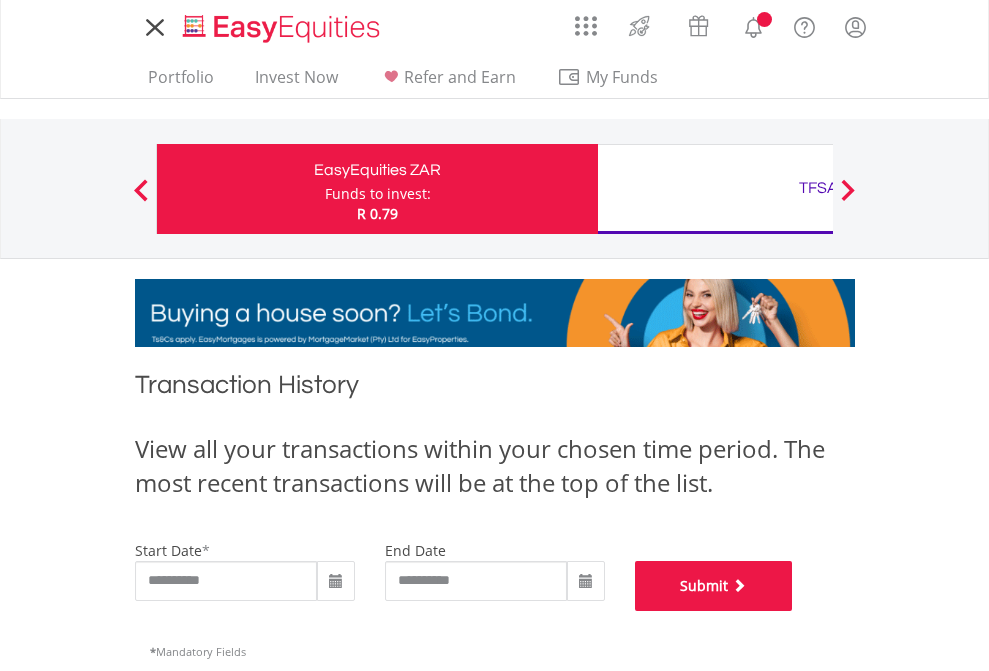scroll, scrollTop: 811, scrollLeft: 0, axis: vertical 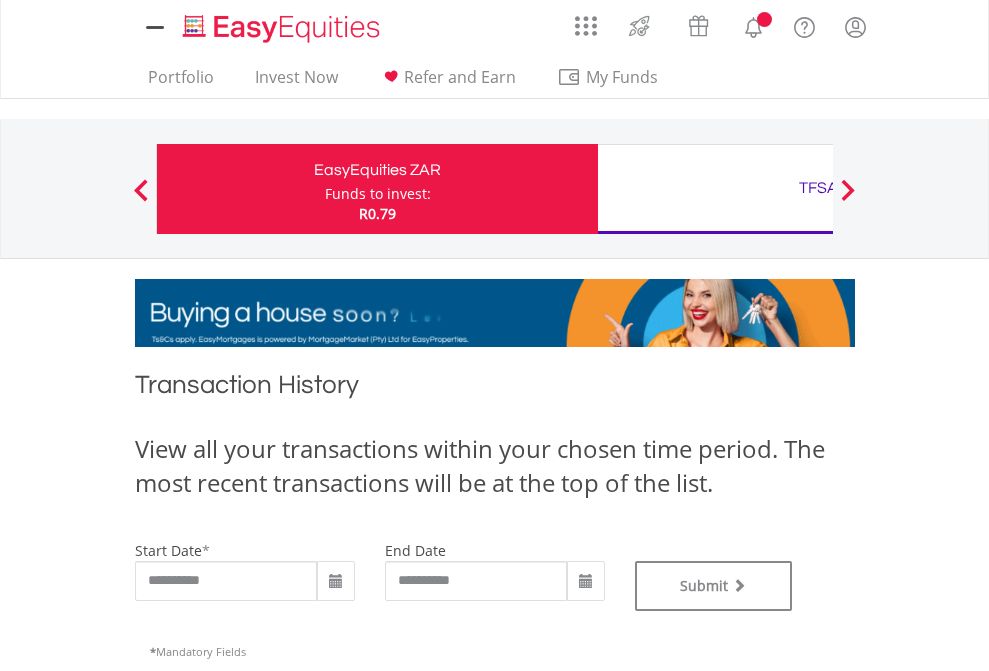 click on "TFSA" at bounding box center (818, 188) 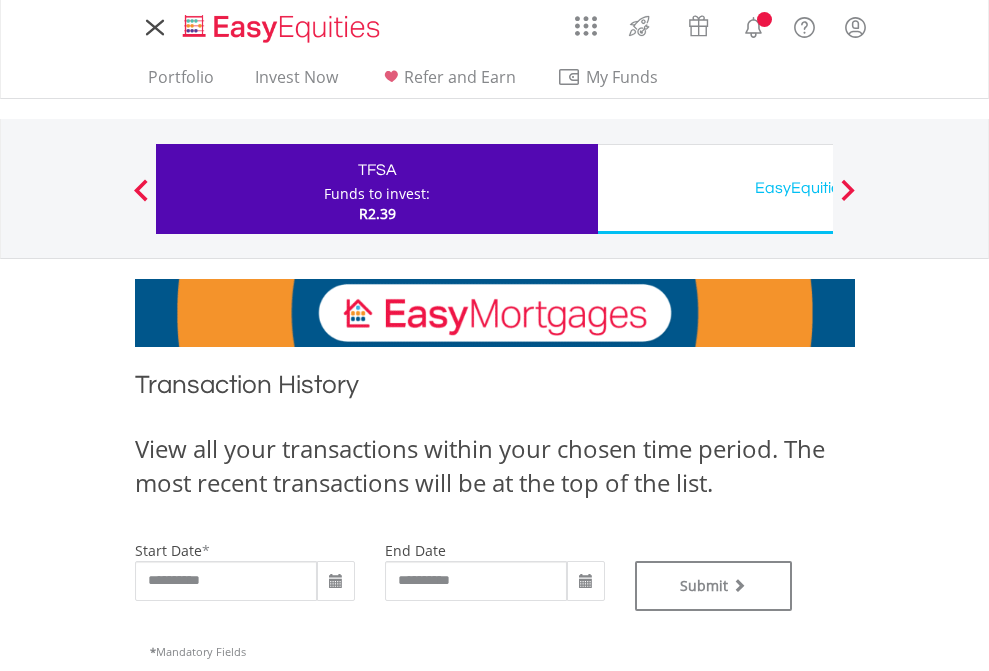 scroll, scrollTop: 0, scrollLeft: 0, axis: both 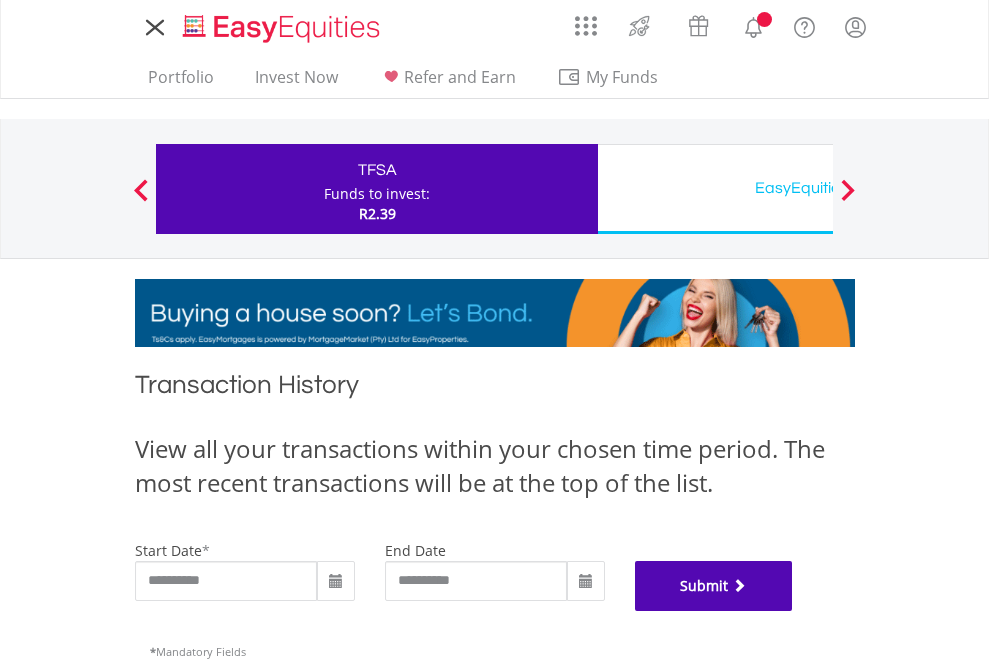 click on "Submit" at bounding box center [714, 586] 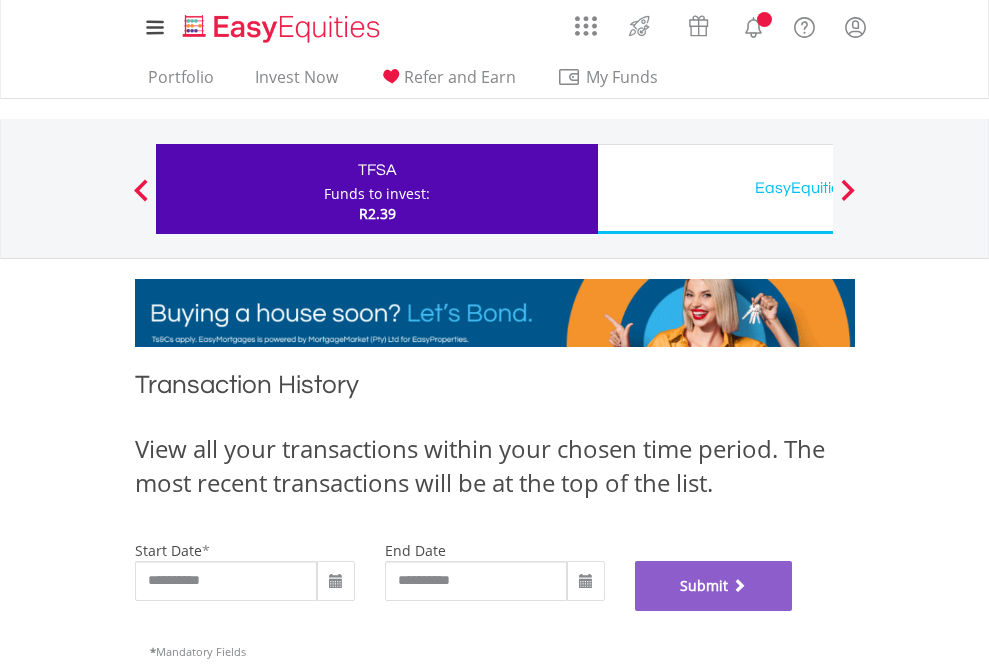 scroll, scrollTop: 811, scrollLeft: 0, axis: vertical 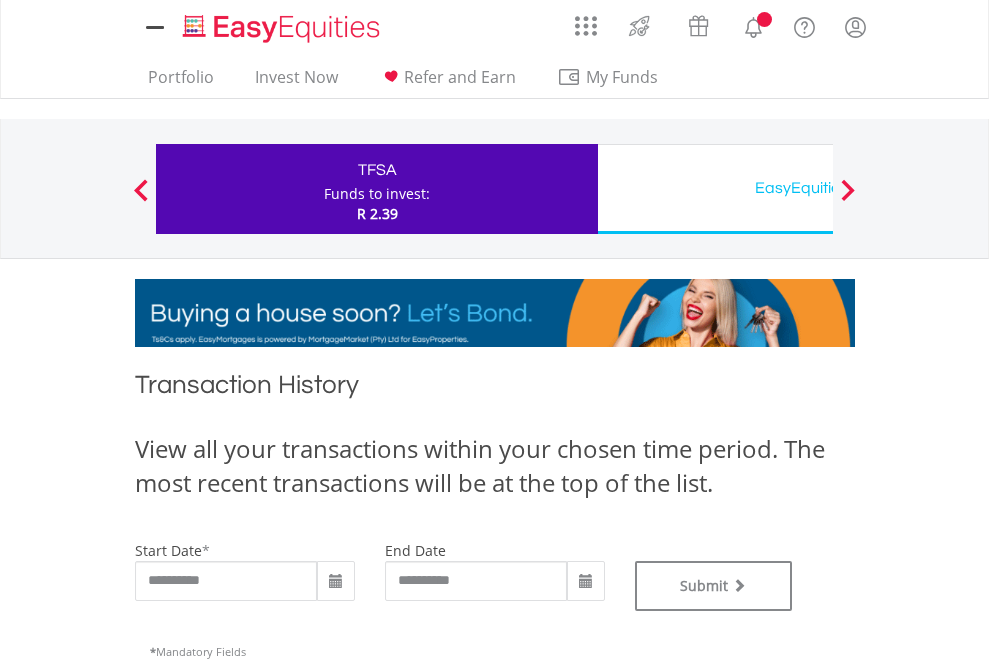 click on "EasyEquities USD" at bounding box center [818, 188] 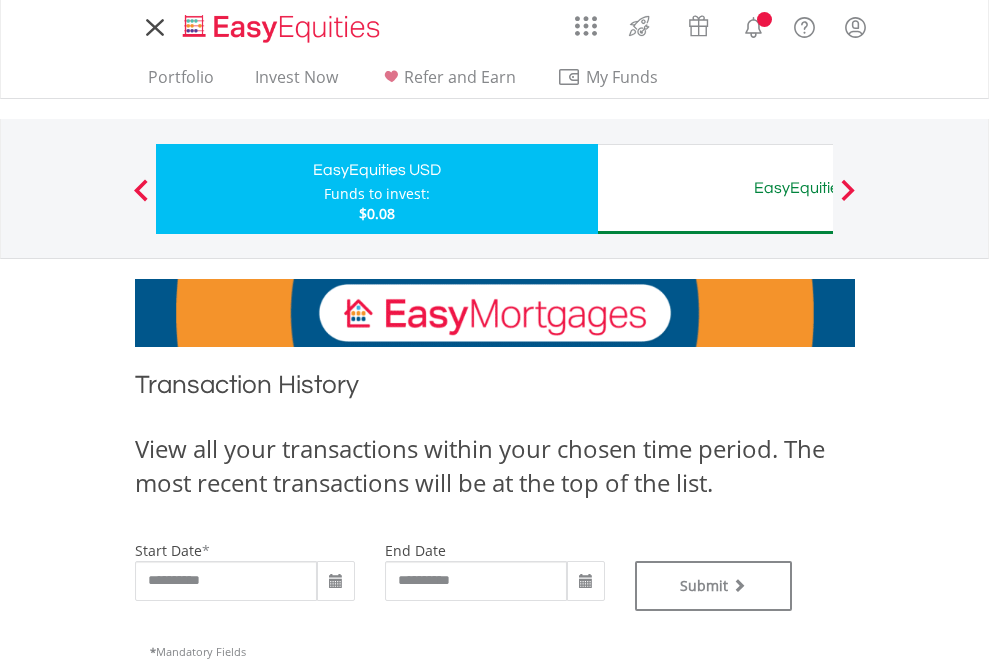 scroll, scrollTop: 0, scrollLeft: 0, axis: both 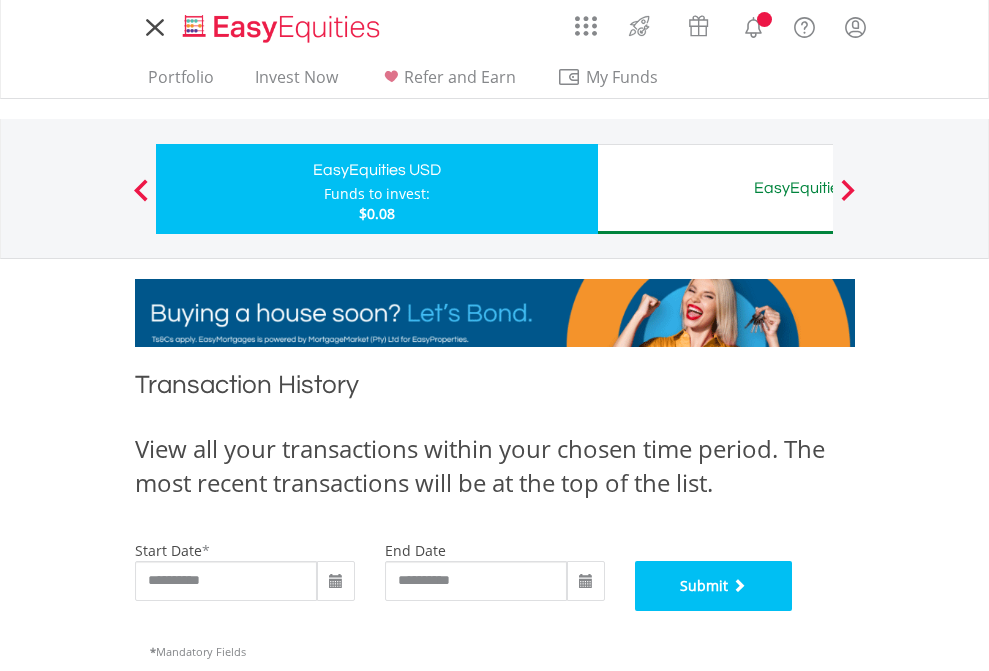 click on "Submit" at bounding box center [714, 586] 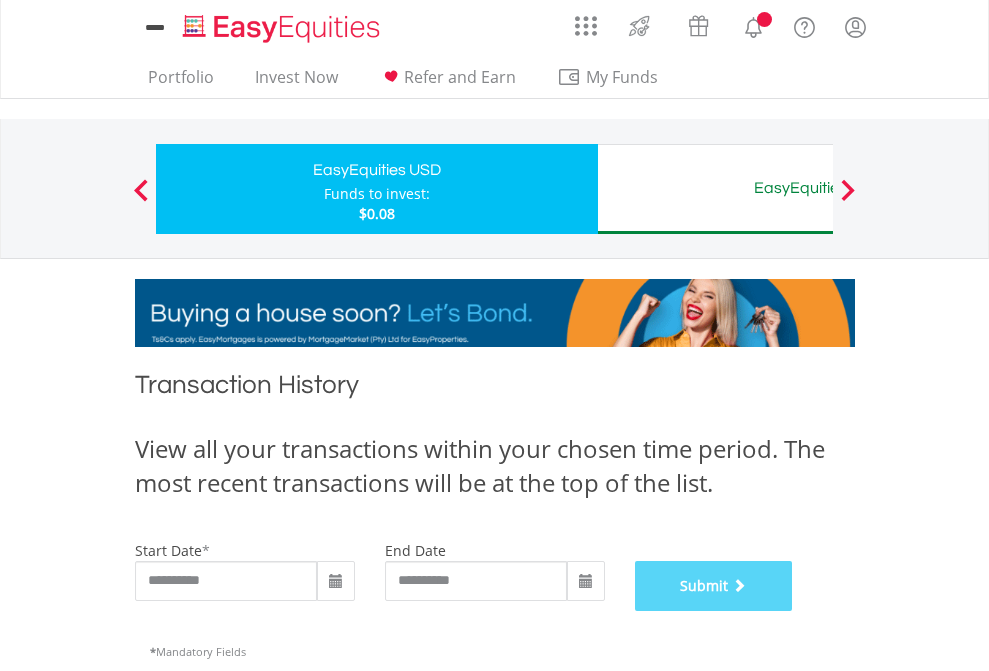 scroll, scrollTop: 811, scrollLeft: 0, axis: vertical 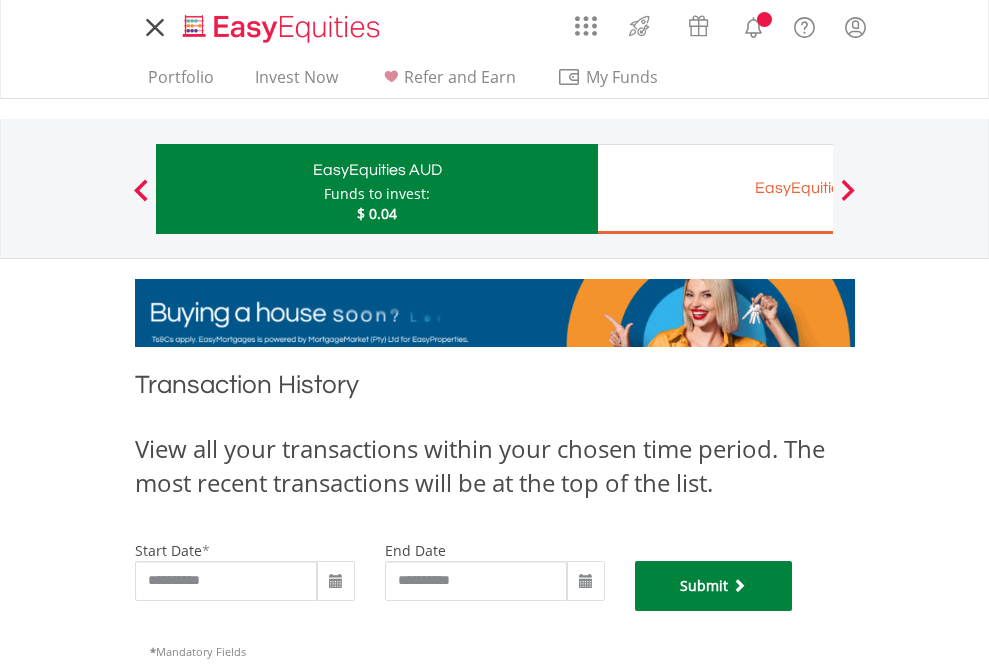 click on "Submit" at bounding box center [714, 586] 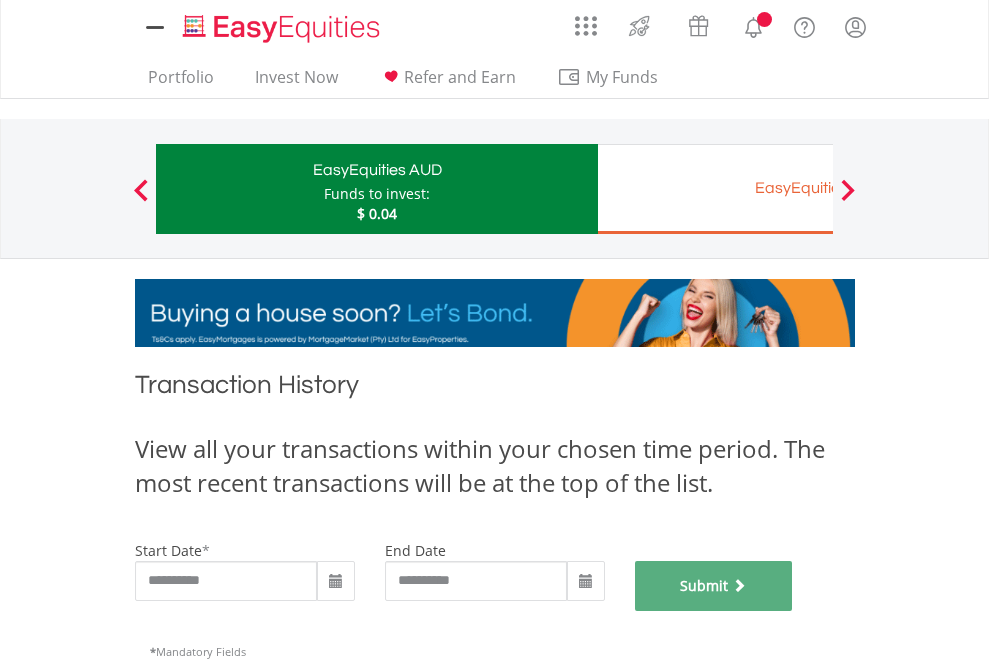 scroll, scrollTop: 811, scrollLeft: 0, axis: vertical 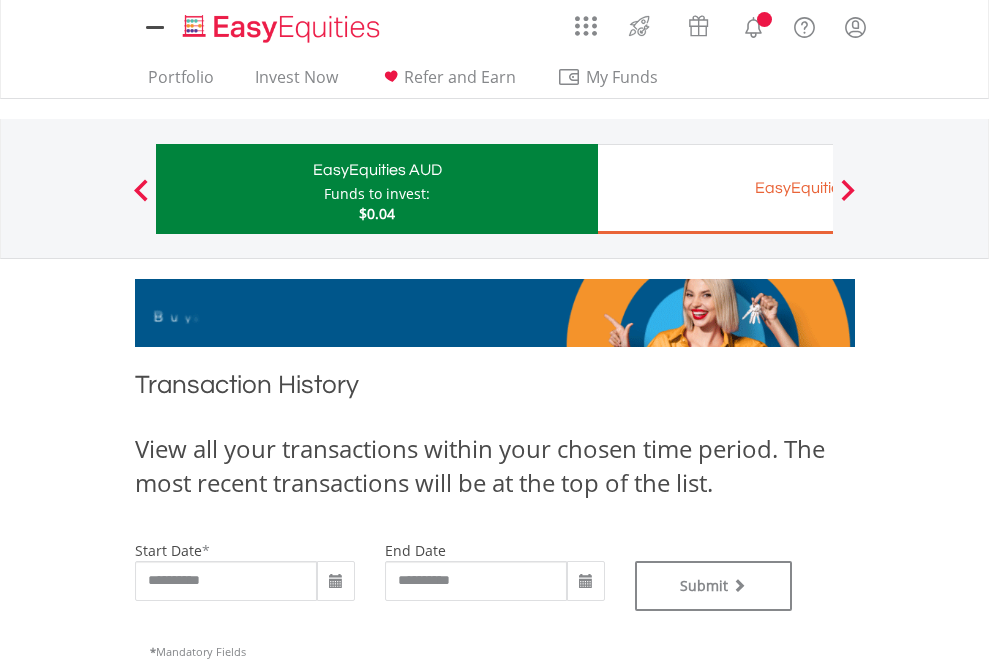 click on "EasyEquities EUR" at bounding box center (818, 188) 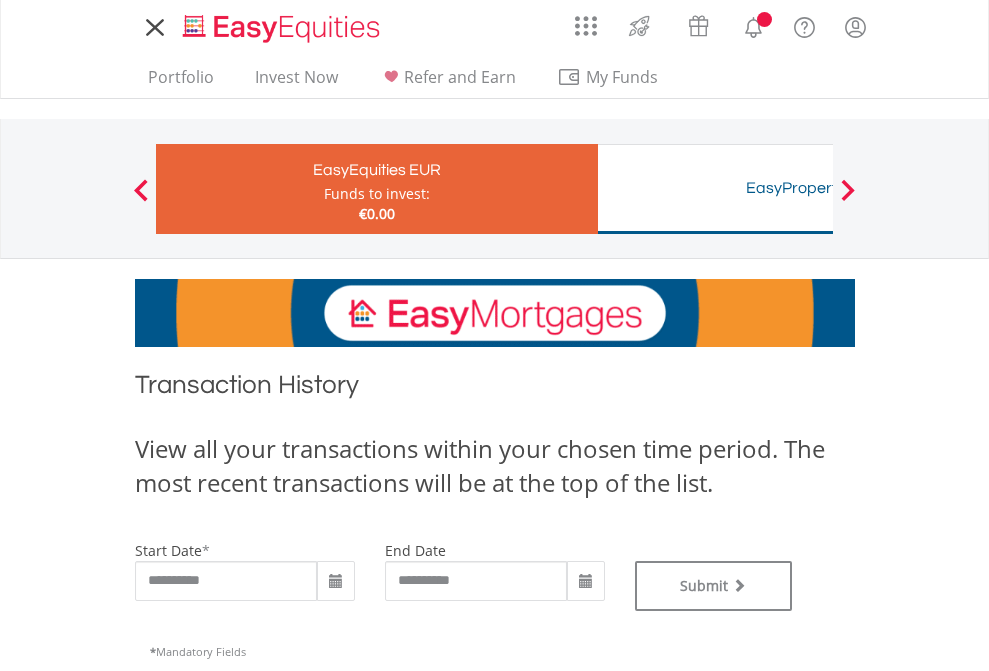 scroll, scrollTop: 0, scrollLeft: 0, axis: both 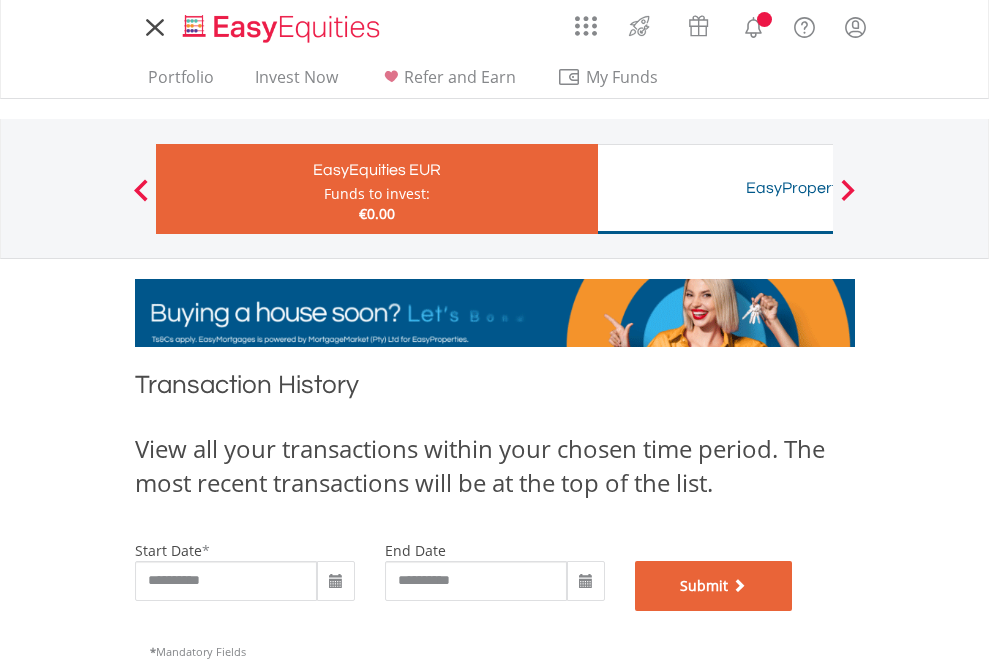 click on "Submit" at bounding box center (714, 586) 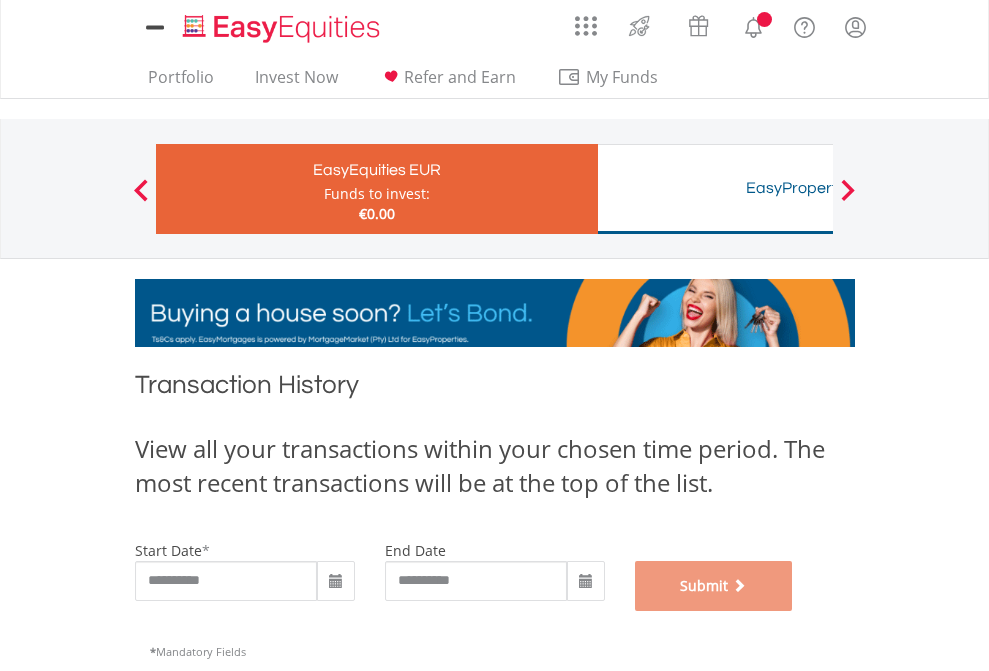 scroll, scrollTop: 811, scrollLeft: 0, axis: vertical 